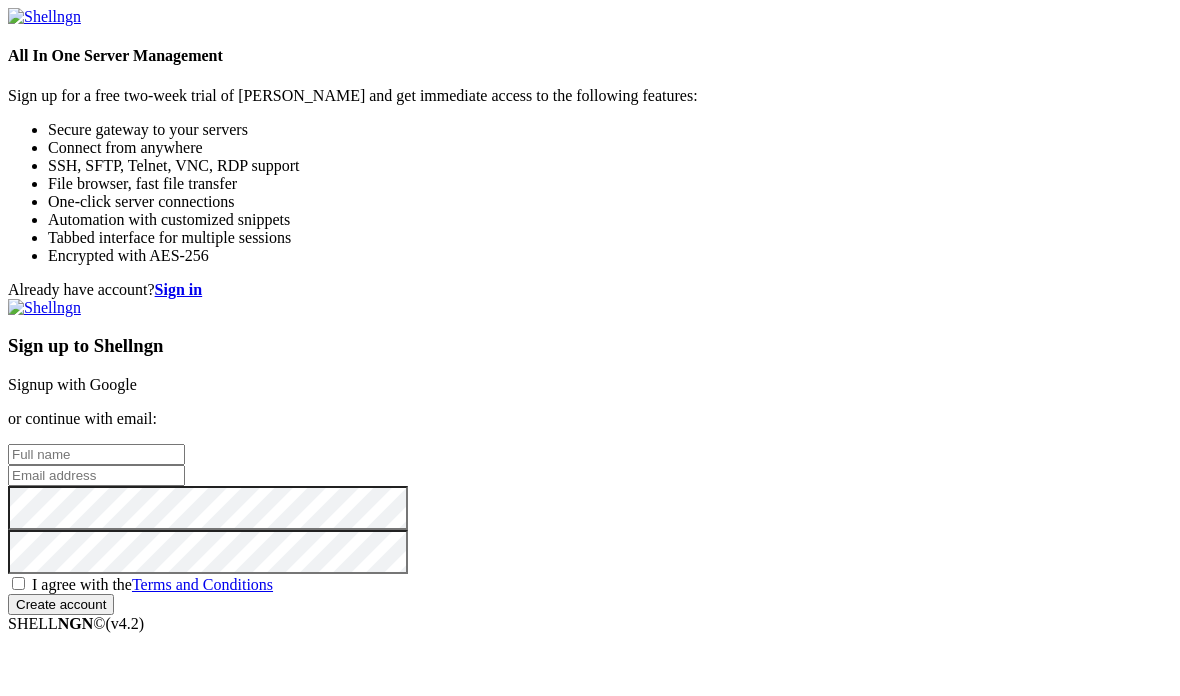 scroll, scrollTop: 0, scrollLeft: 0, axis: both 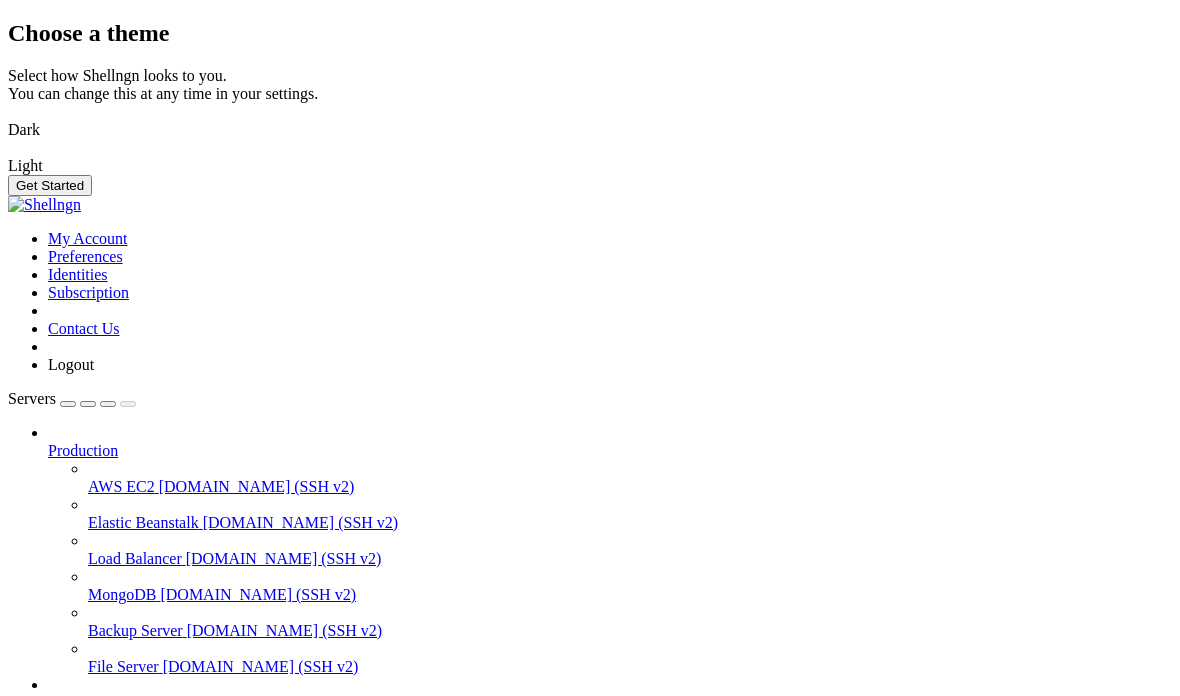 click on "Get Started" at bounding box center (50, 185) 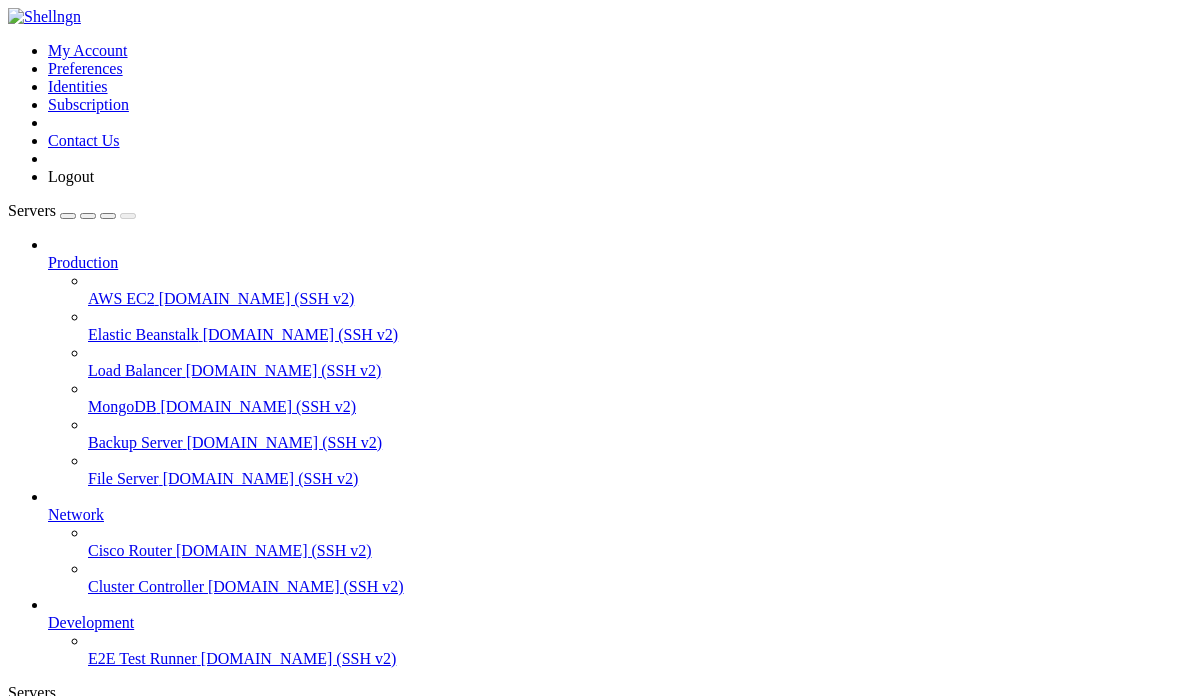 scroll, scrollTop: 0, scrollLeft: 0, axis: both 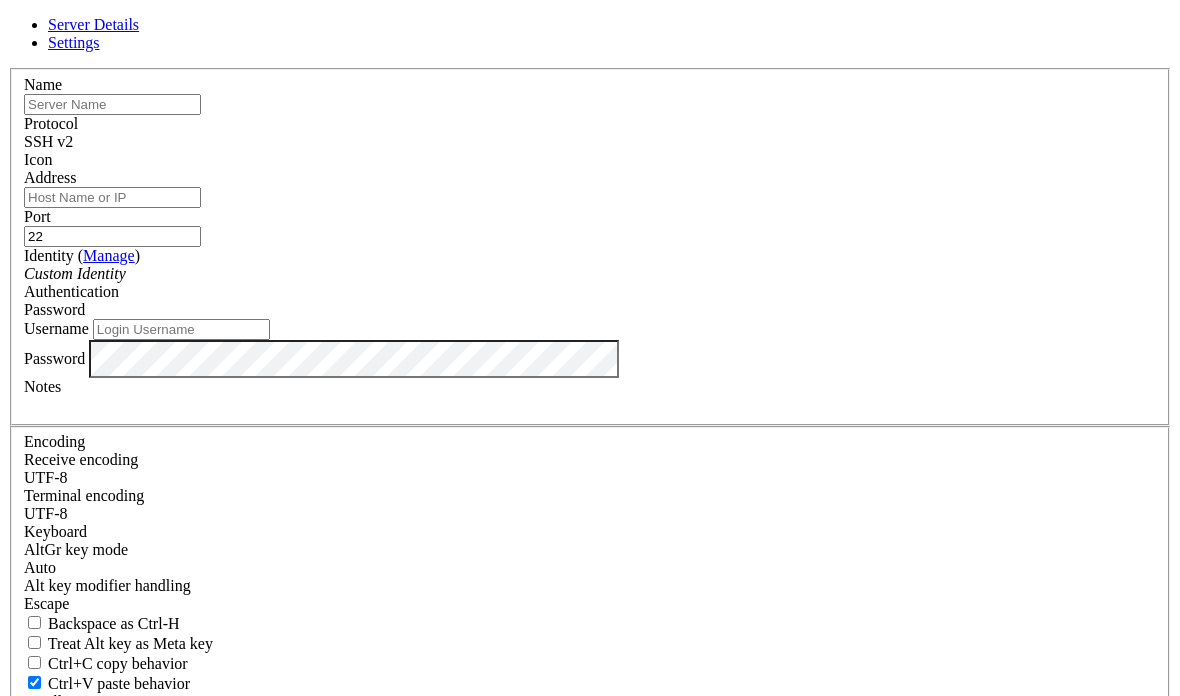 click at bounding box center (112, 104) 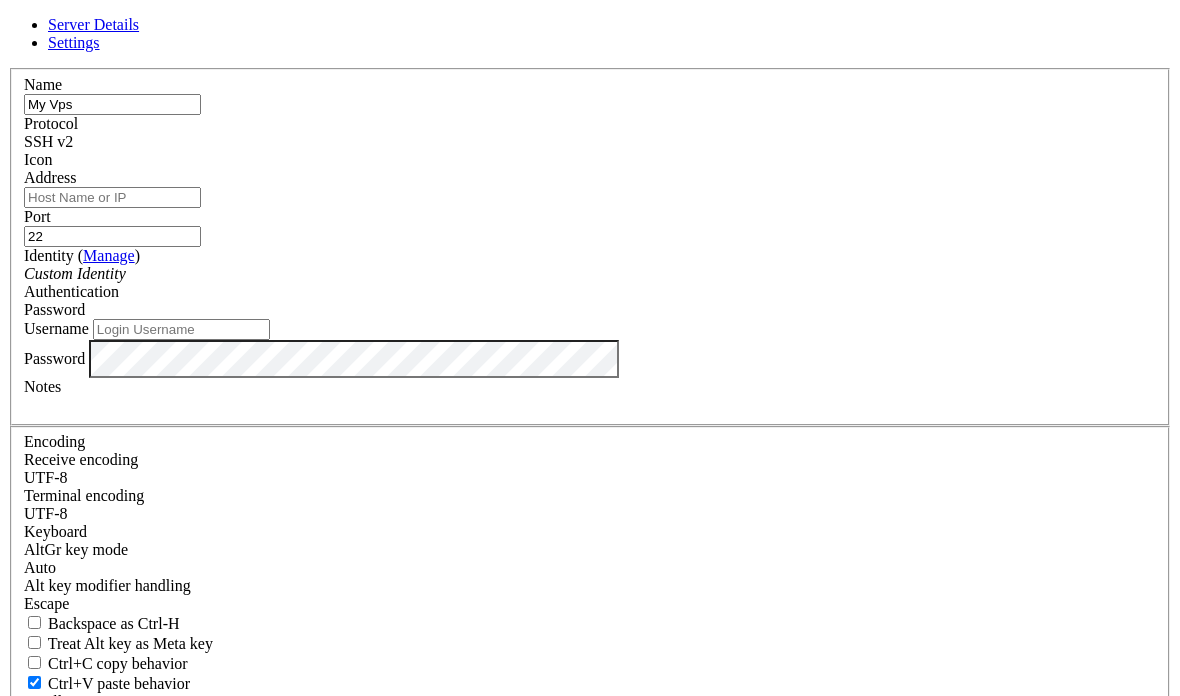 type on "My Vps" 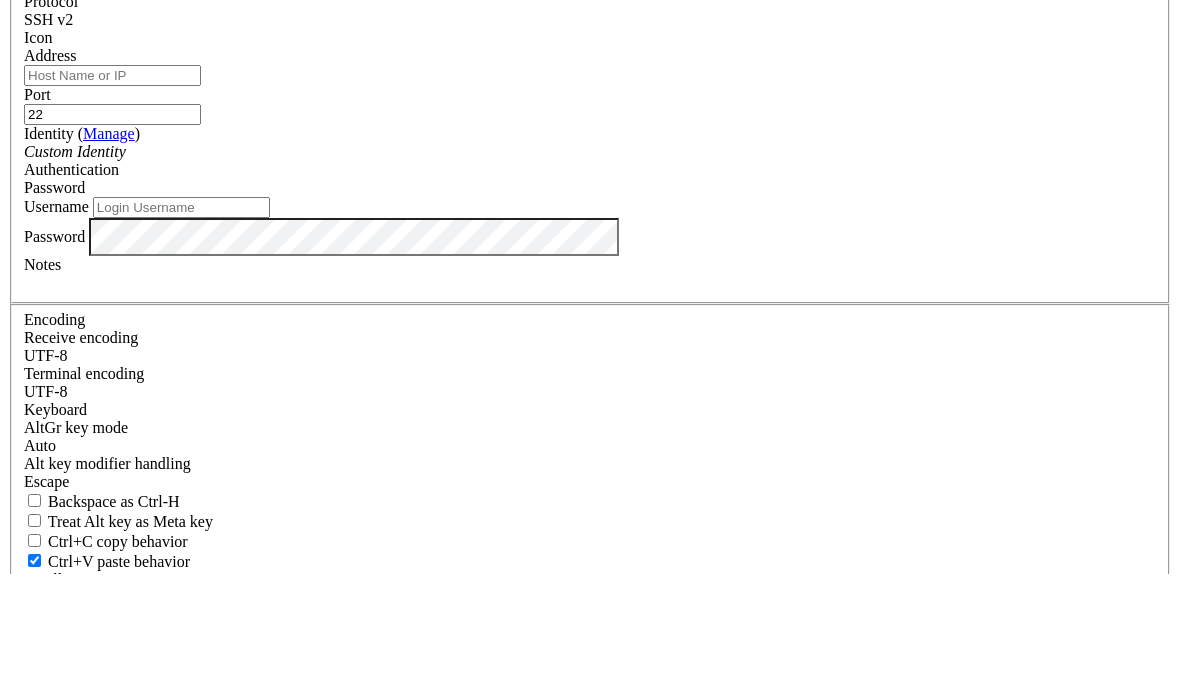 paste on "[TECHNICAL_ID]" 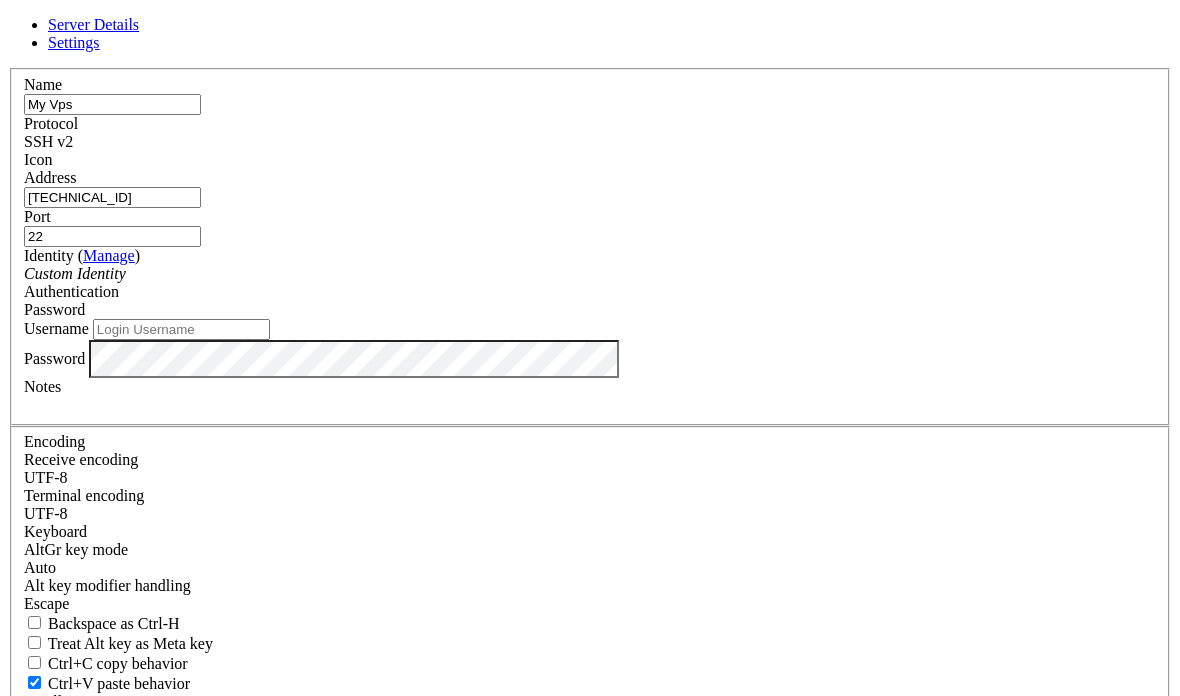 type on "[TECHNICAL_ID]" 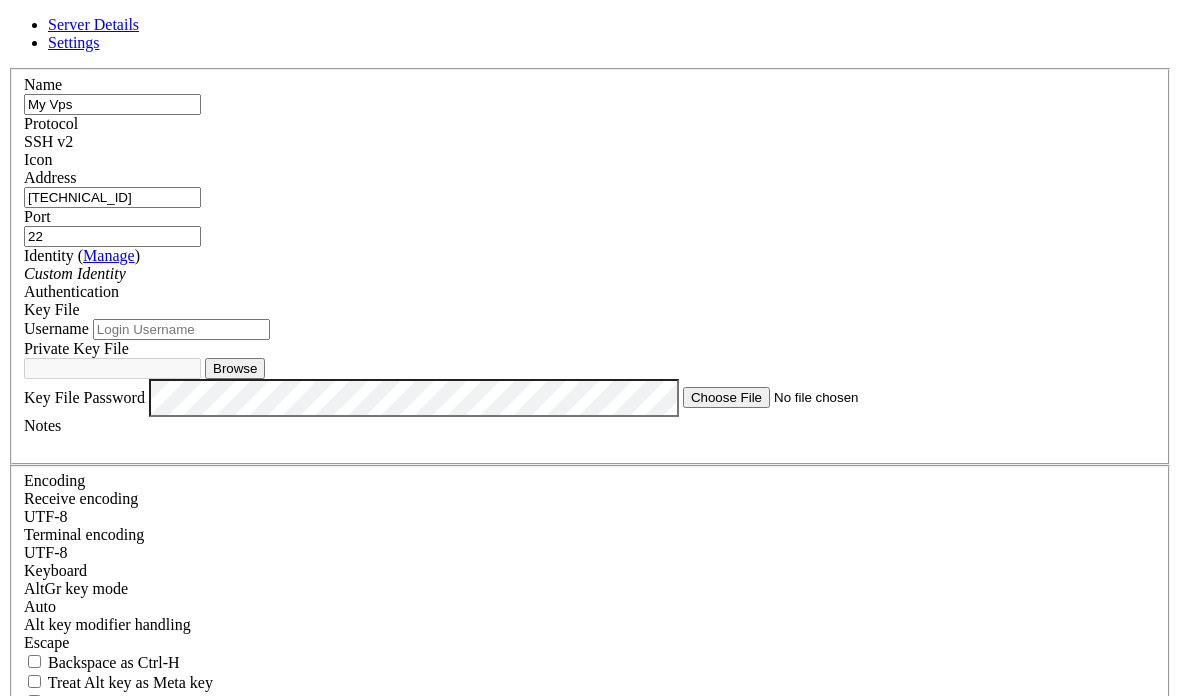 click on "Username" at bounding box center [181, 329] 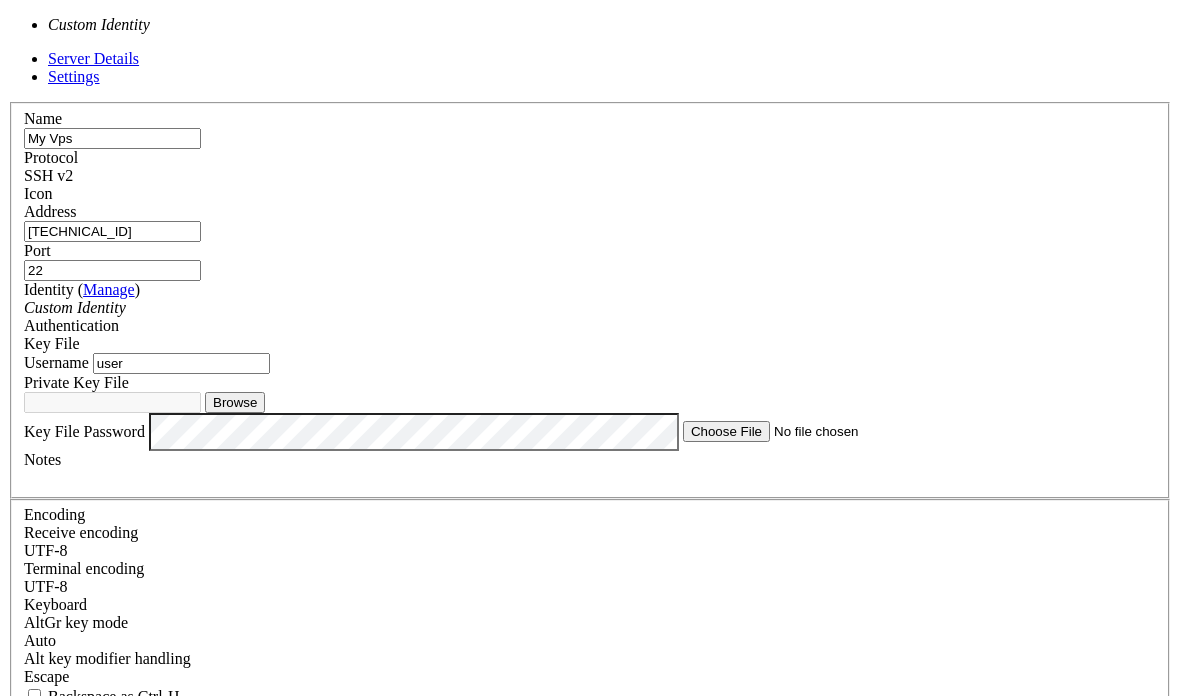 type on "user" 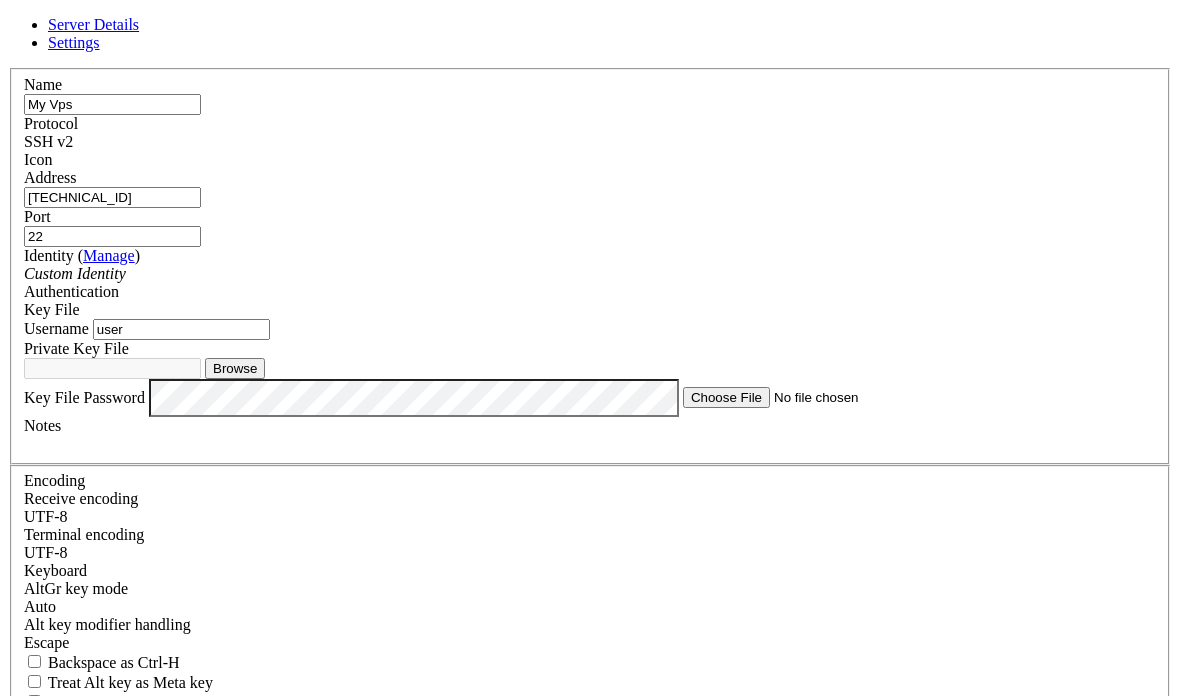 click on "22" at bounding box center [112, 236] 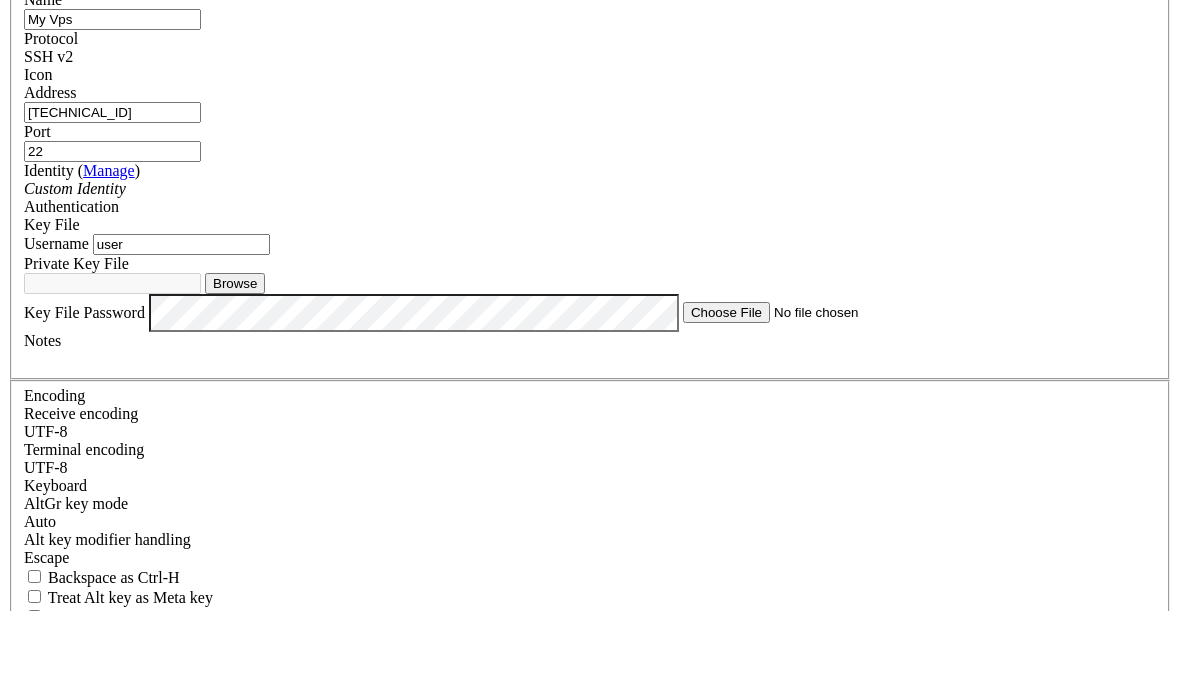 type on "2" 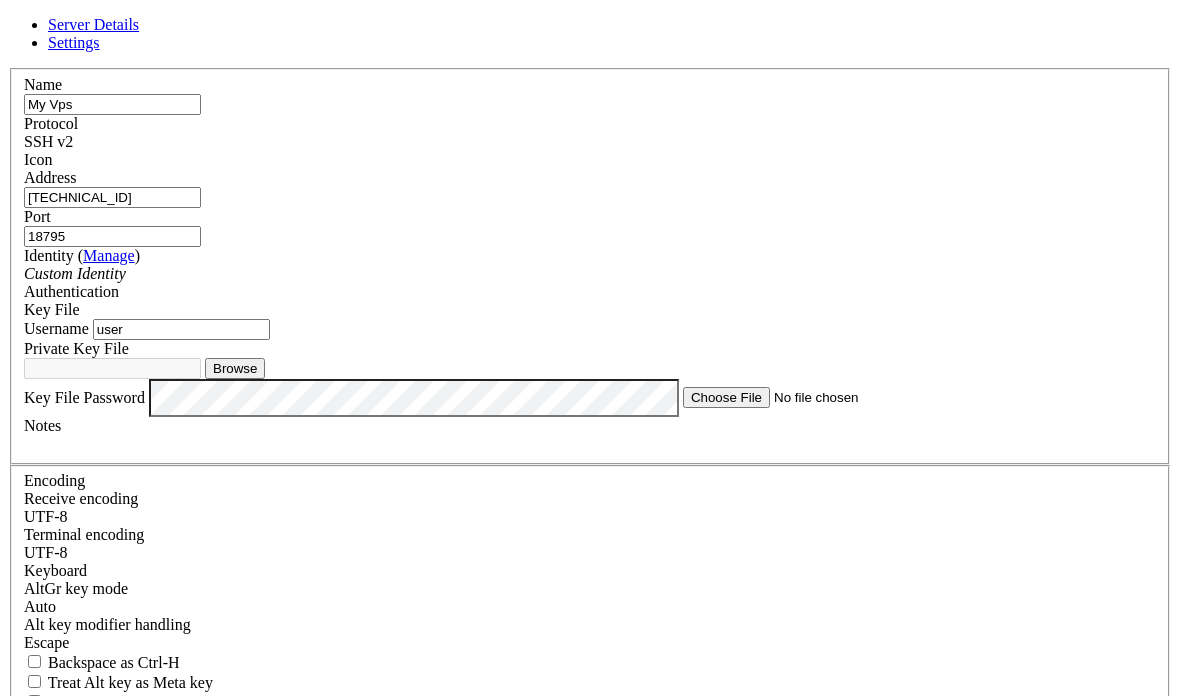 type on "18795" 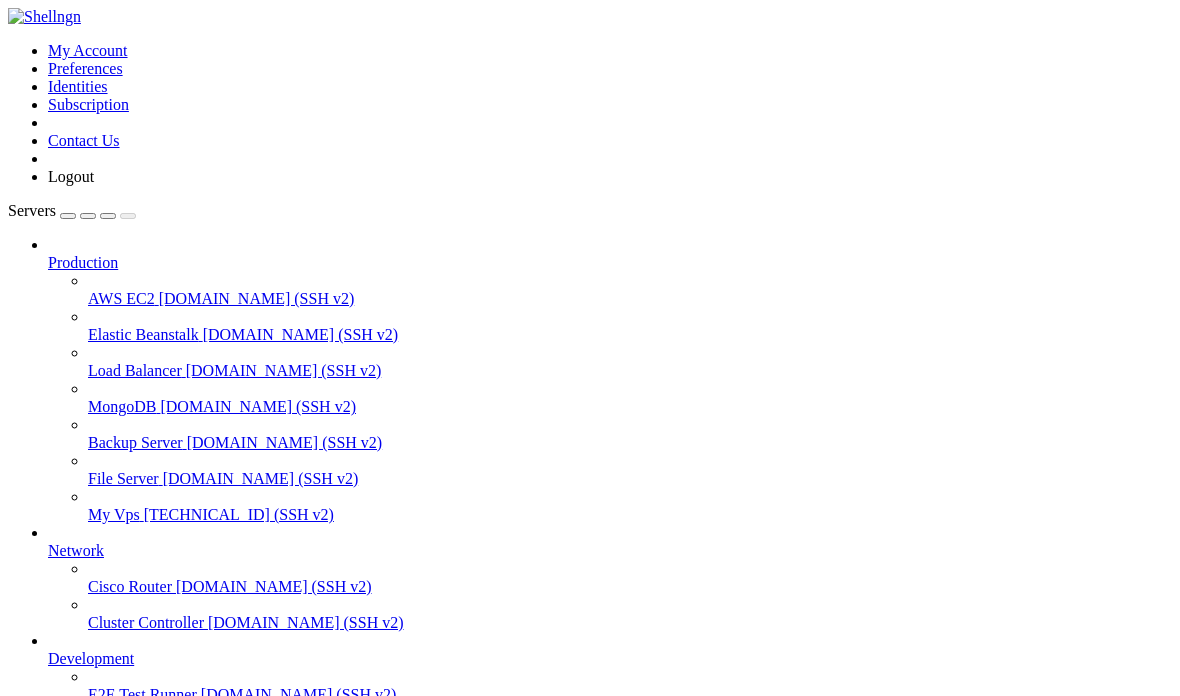 click on "My Vps
[TECHNICAL_ID] (SSH v2)" at bounding box center [630, 515] 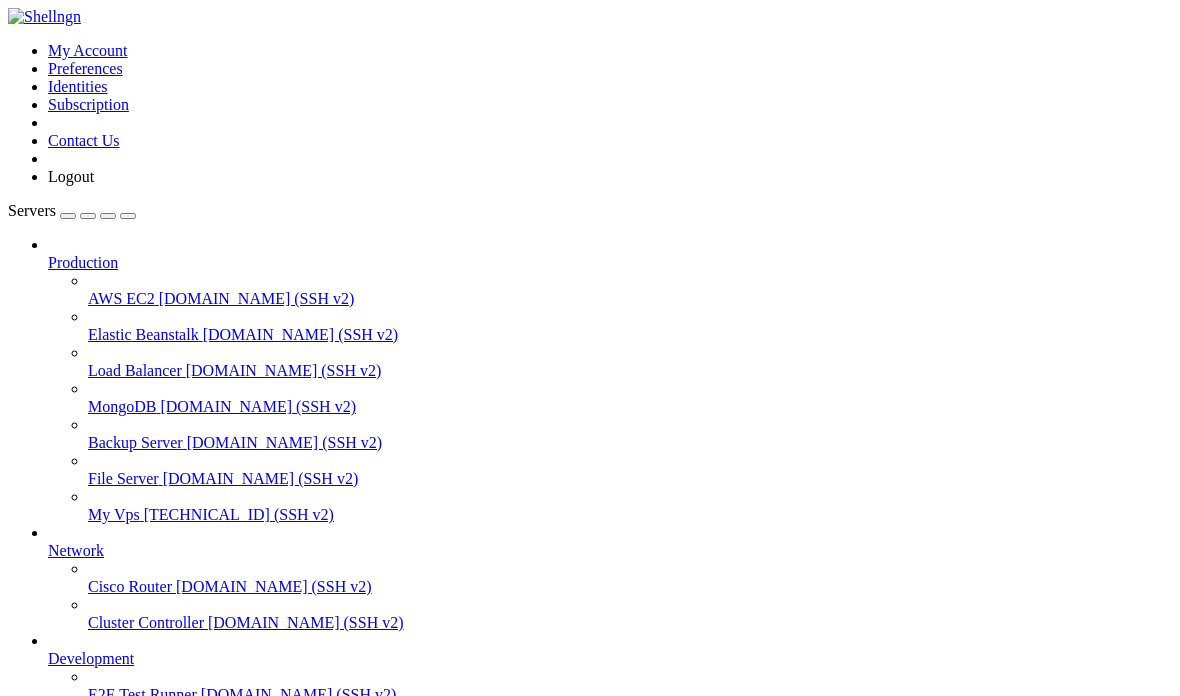 scroll, scrollTop: 0, scrollLeft: 0, axis: both 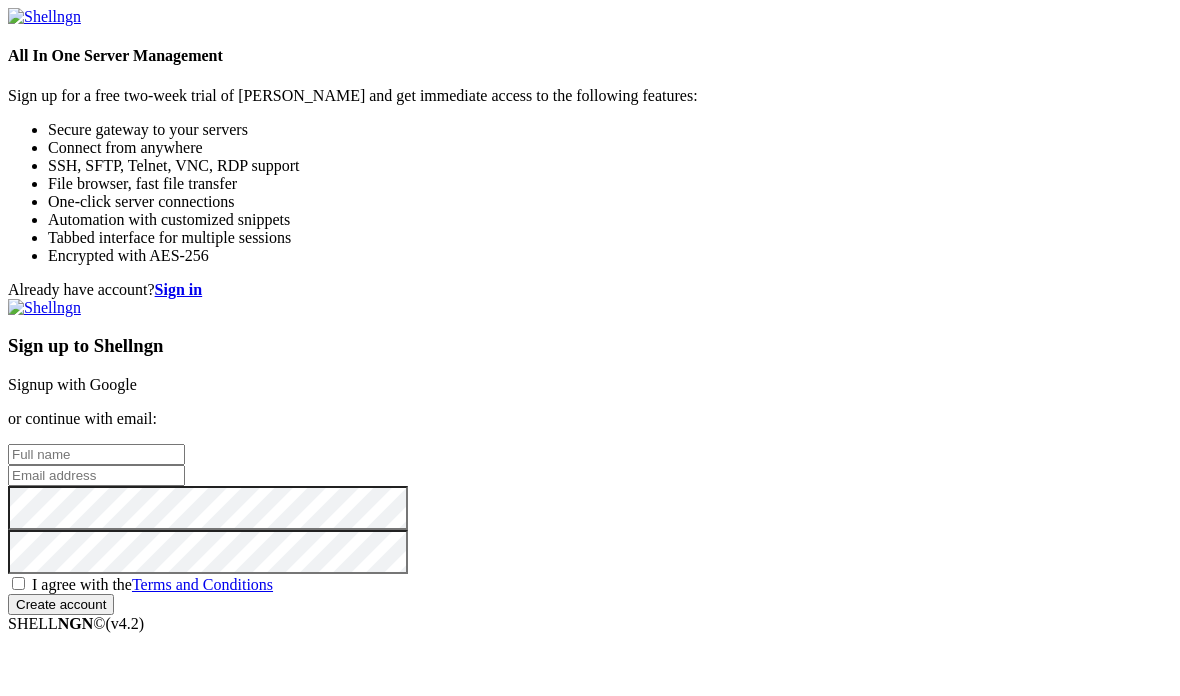 click on "Already have account?
Sign in
Sign up to Shellngn
Signup with Google
or continue with email:
I agree with the   Terms and
Conditions
Create account" at bounding box center [590, 448] 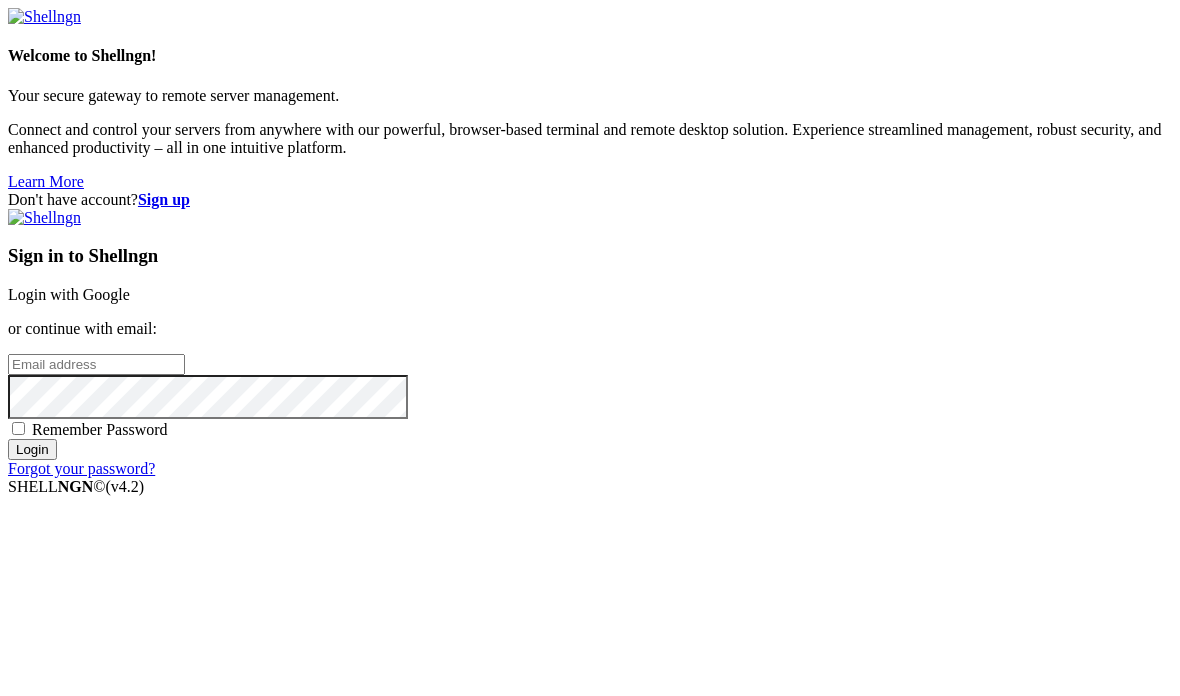 click on "Login with Google" at bounding box center (69, 294) 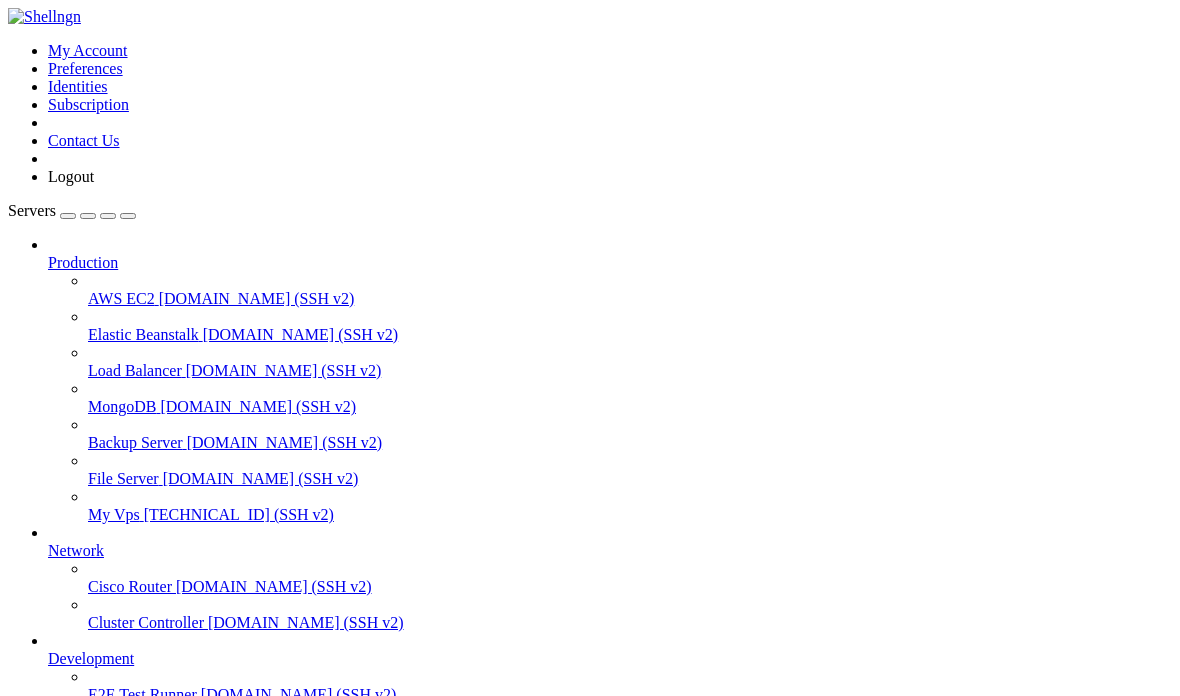 scroll, scrollTop: 0, scrollLeft: 0, axis: both 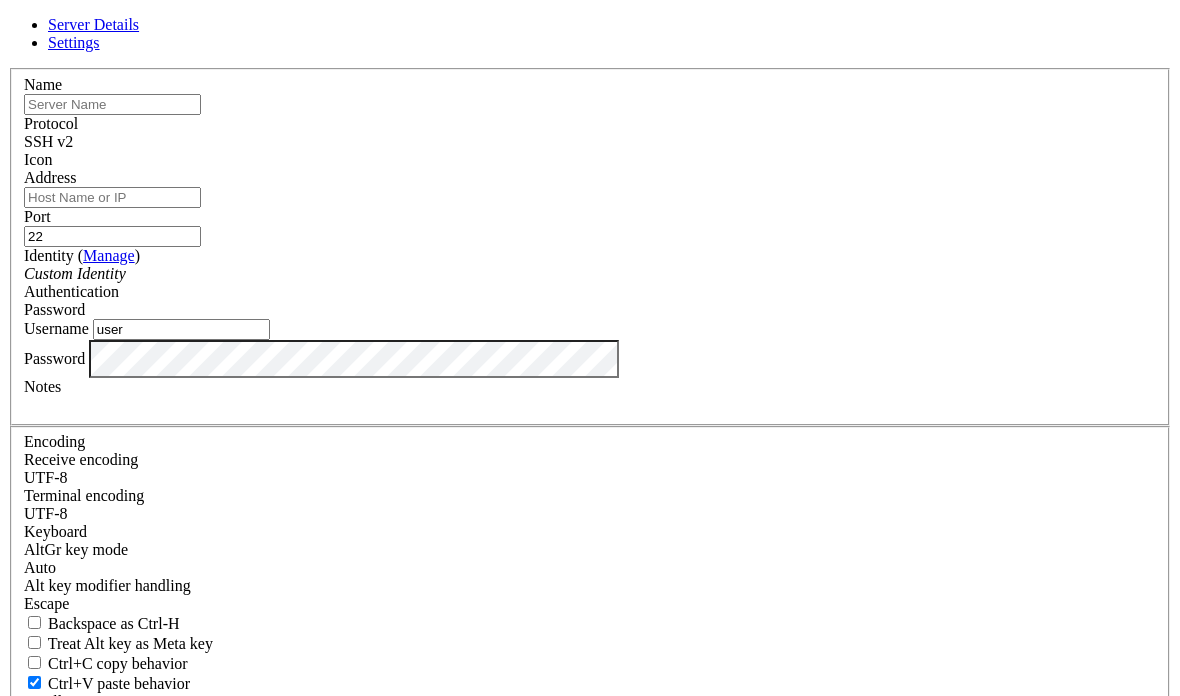 click at bounding box center [112, 104] 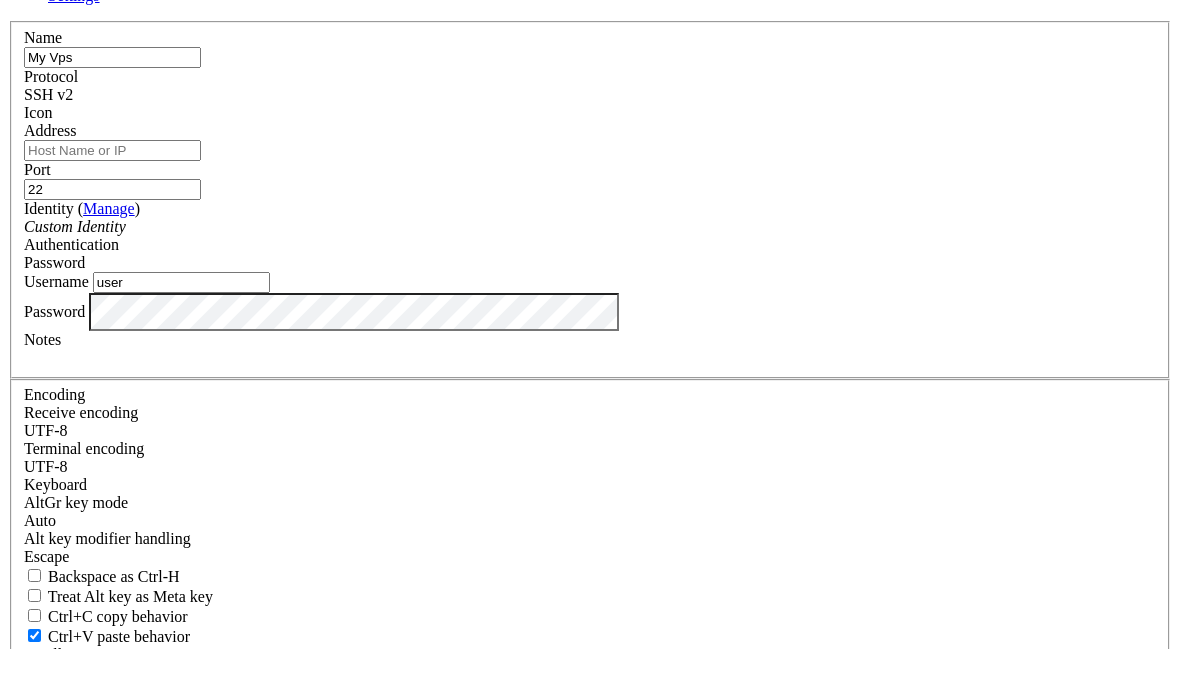 type on "My Vps" 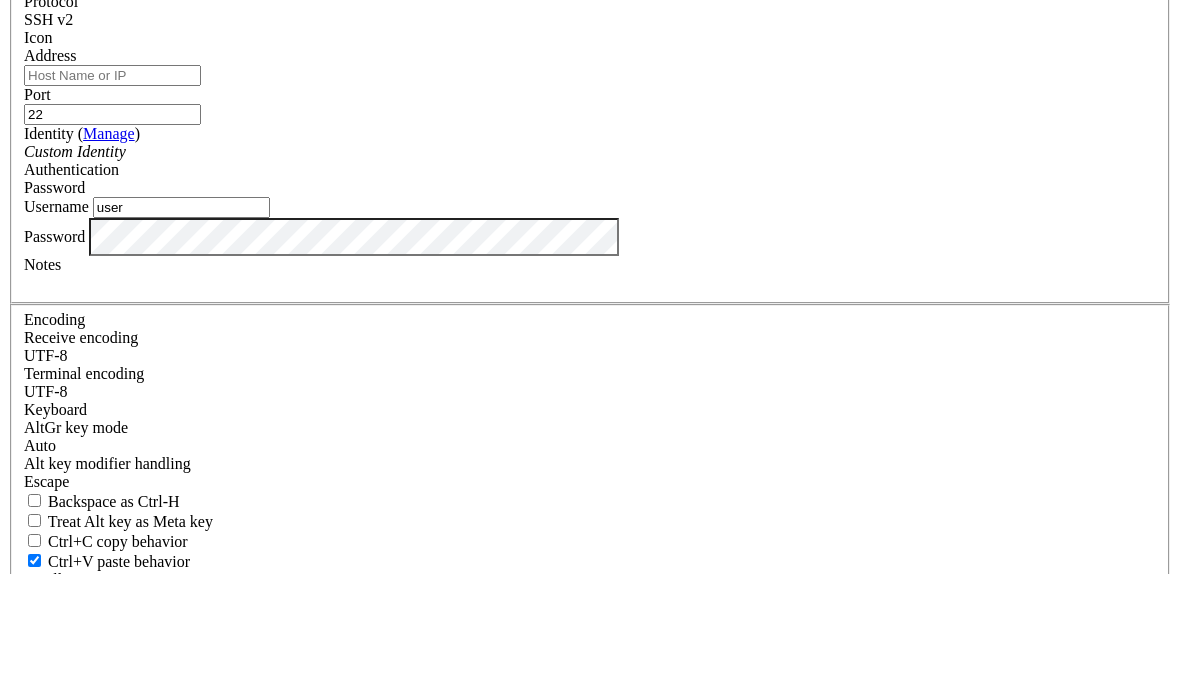 type on "2" 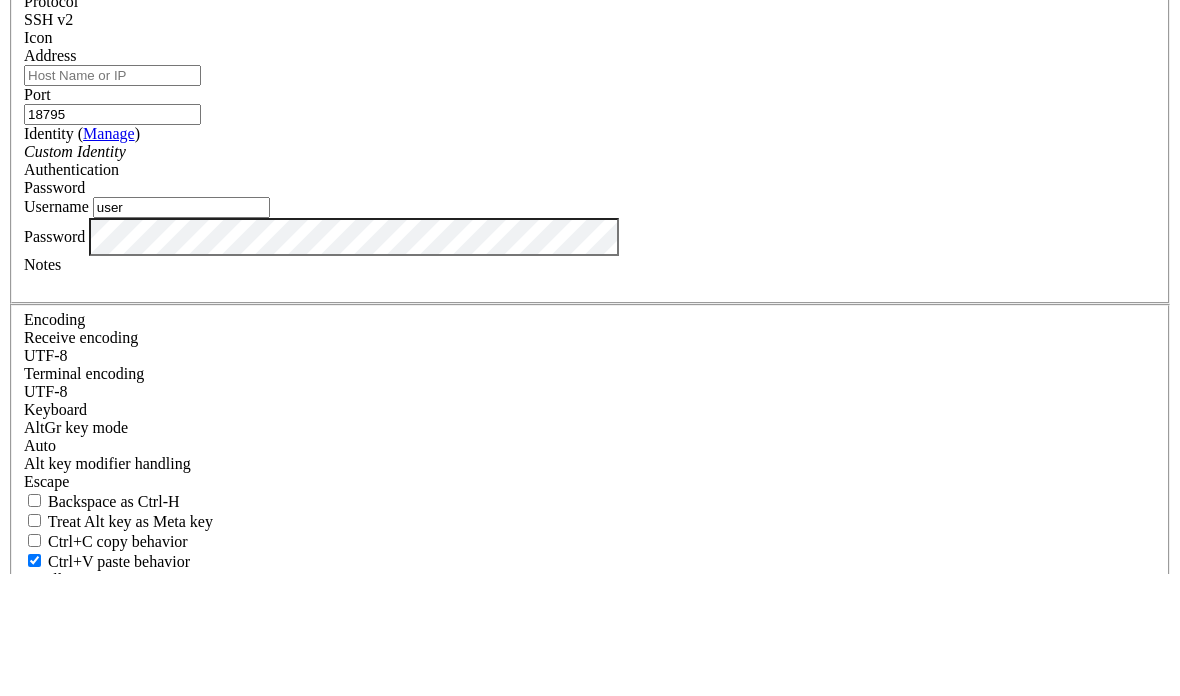 type on "18795" 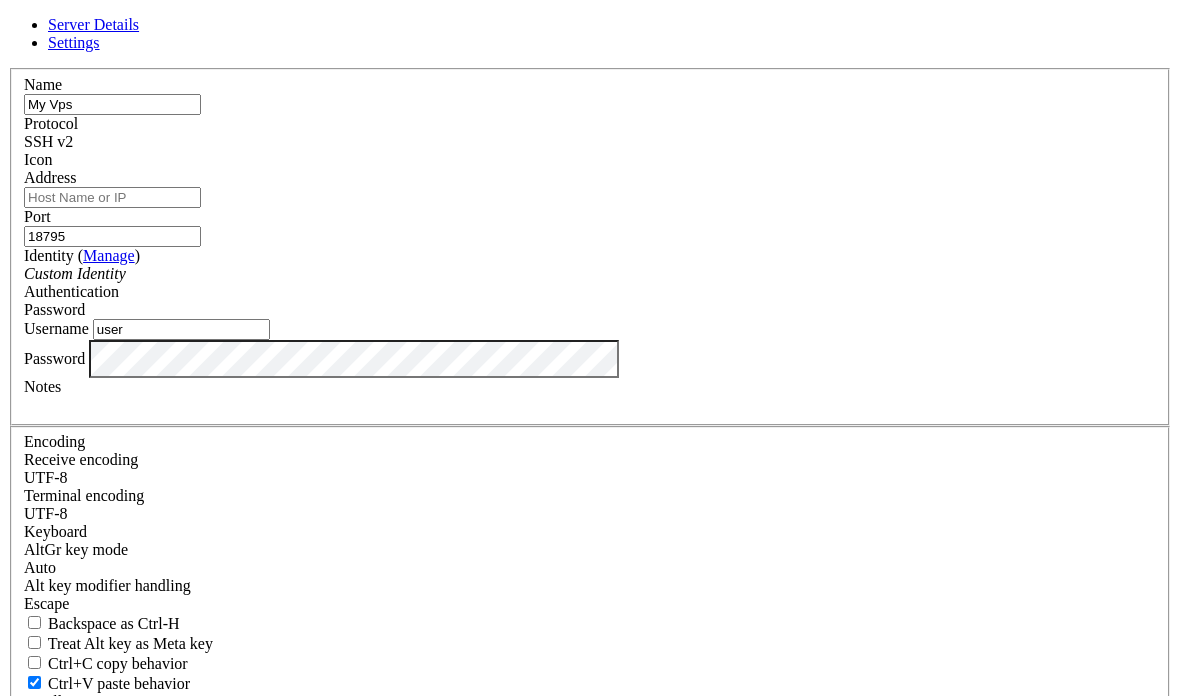click on "Address" at bounding box center [112, 197] 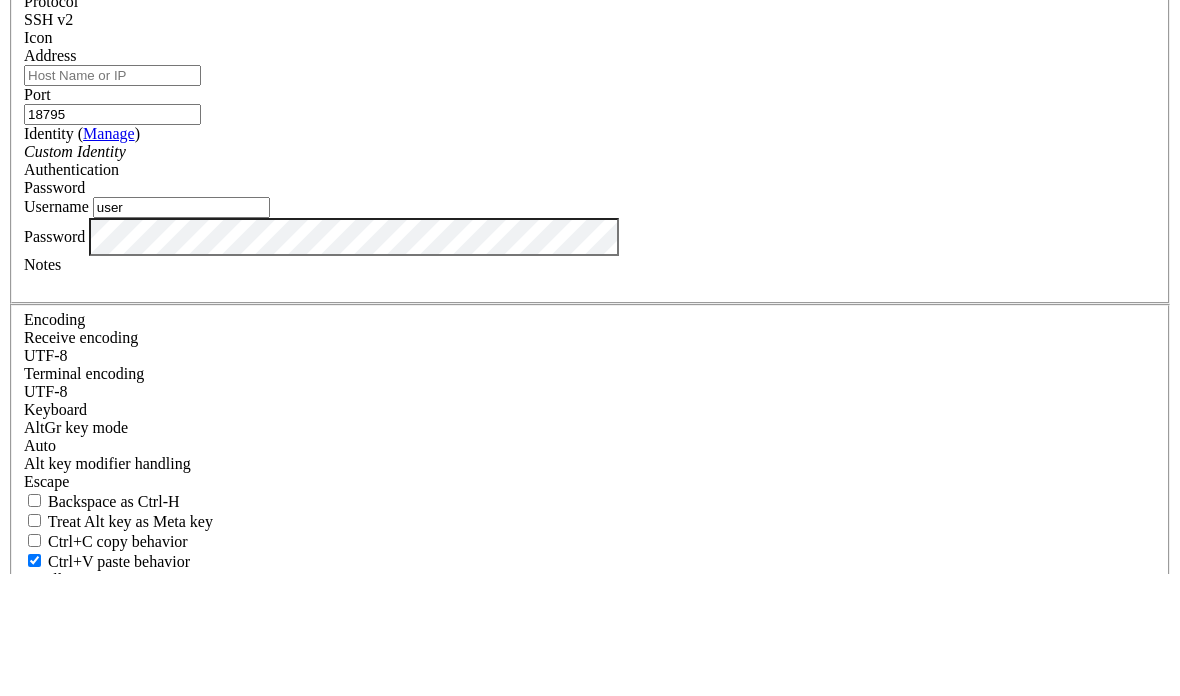 paste on "[TECHNICAL_ID]" 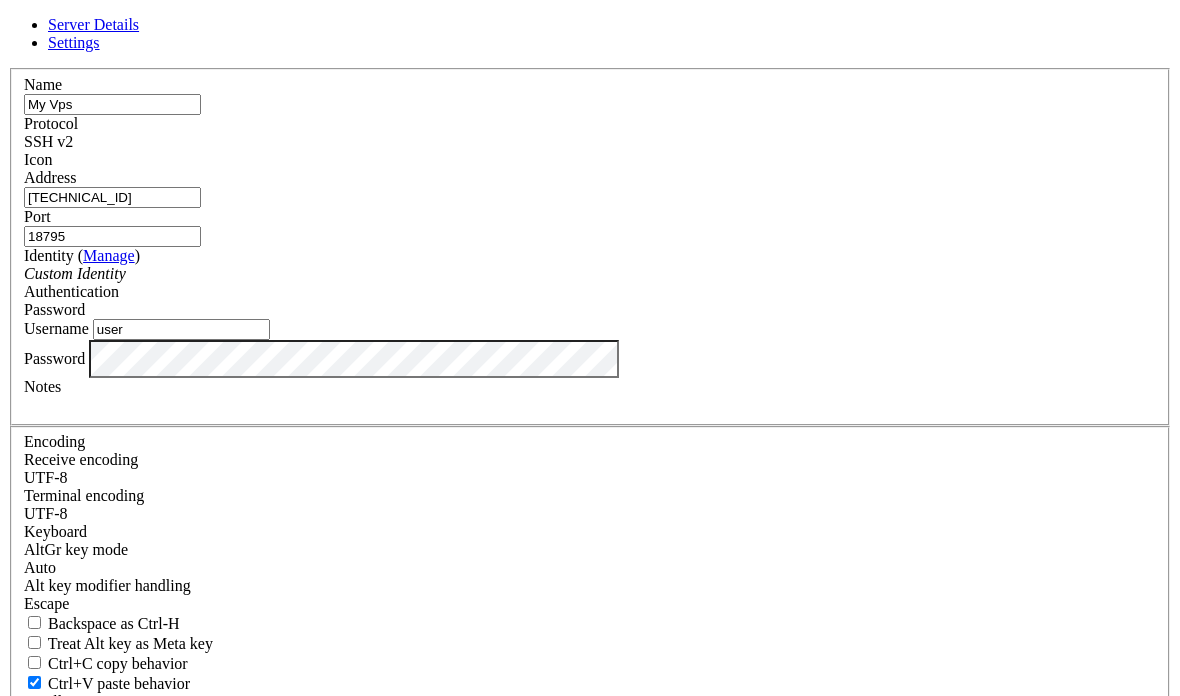 type on "[TECHNICAL_ID]" 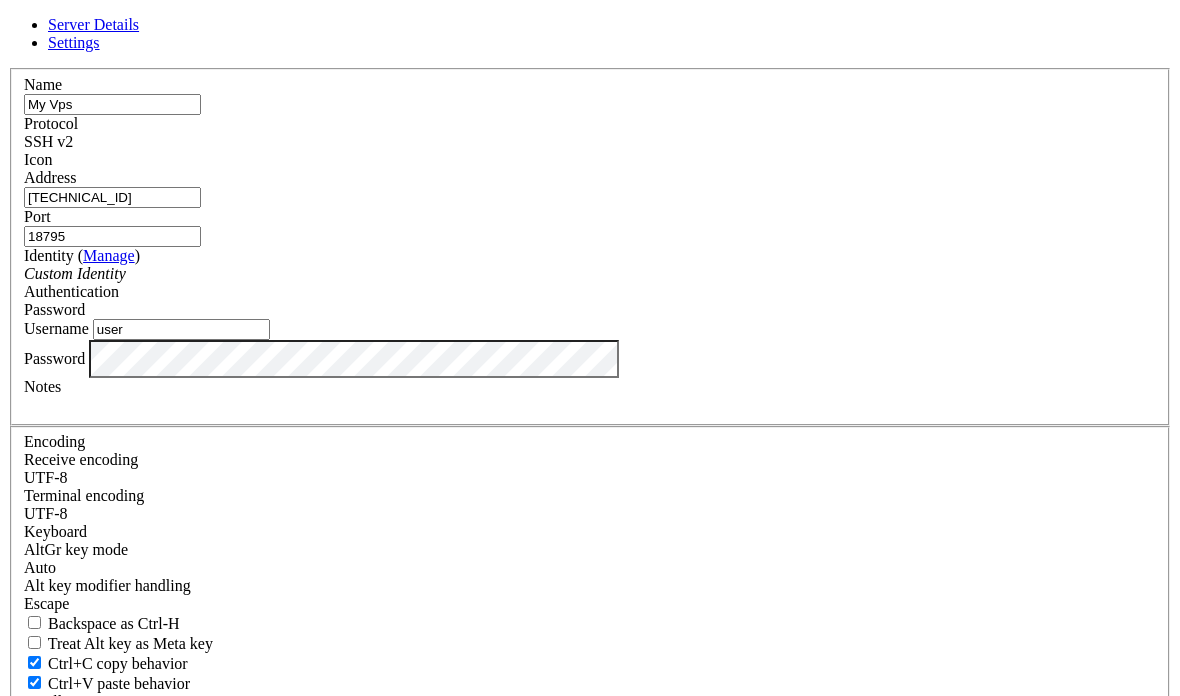 scroll, scrollTop: 291, scrollLeft: 0, axis: vertical 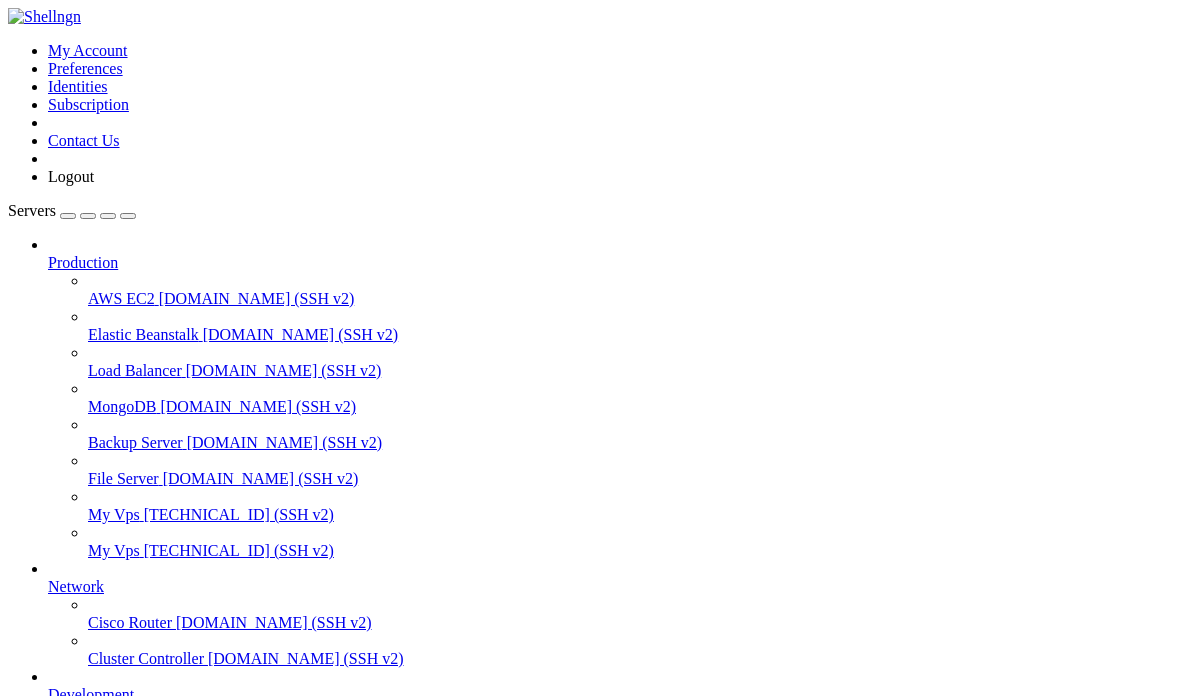 click on "My Vps" at bounding box center [114, 550] 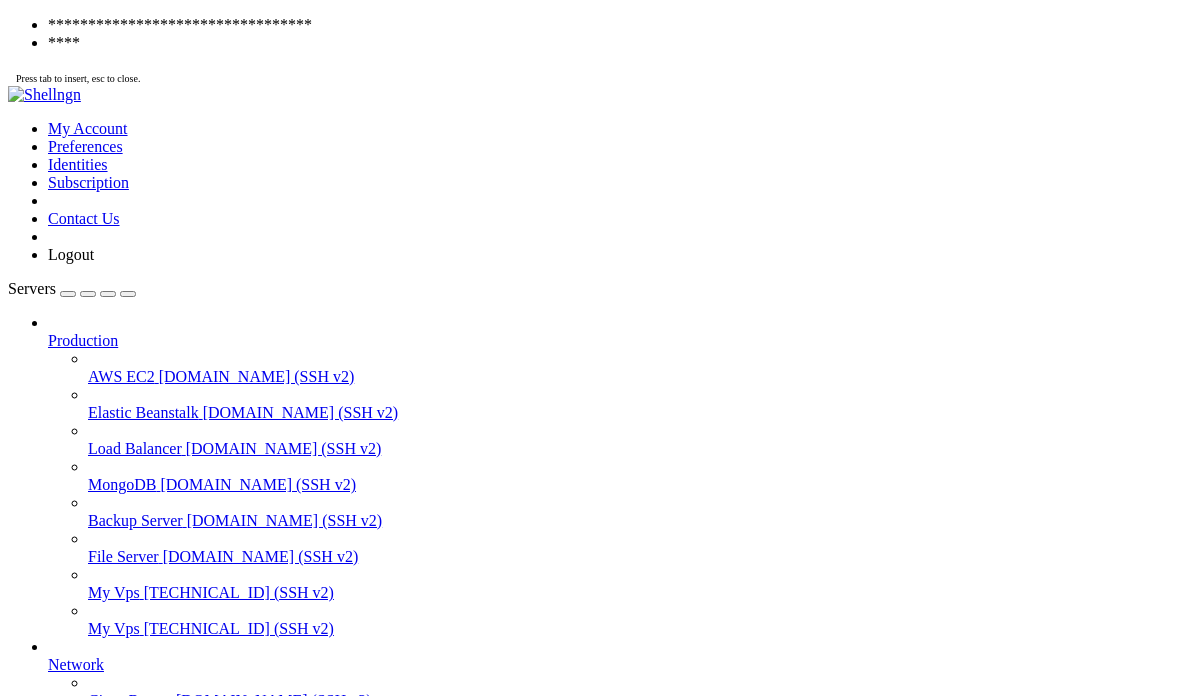 click on "⇧" at bounding box center (12, 2589) 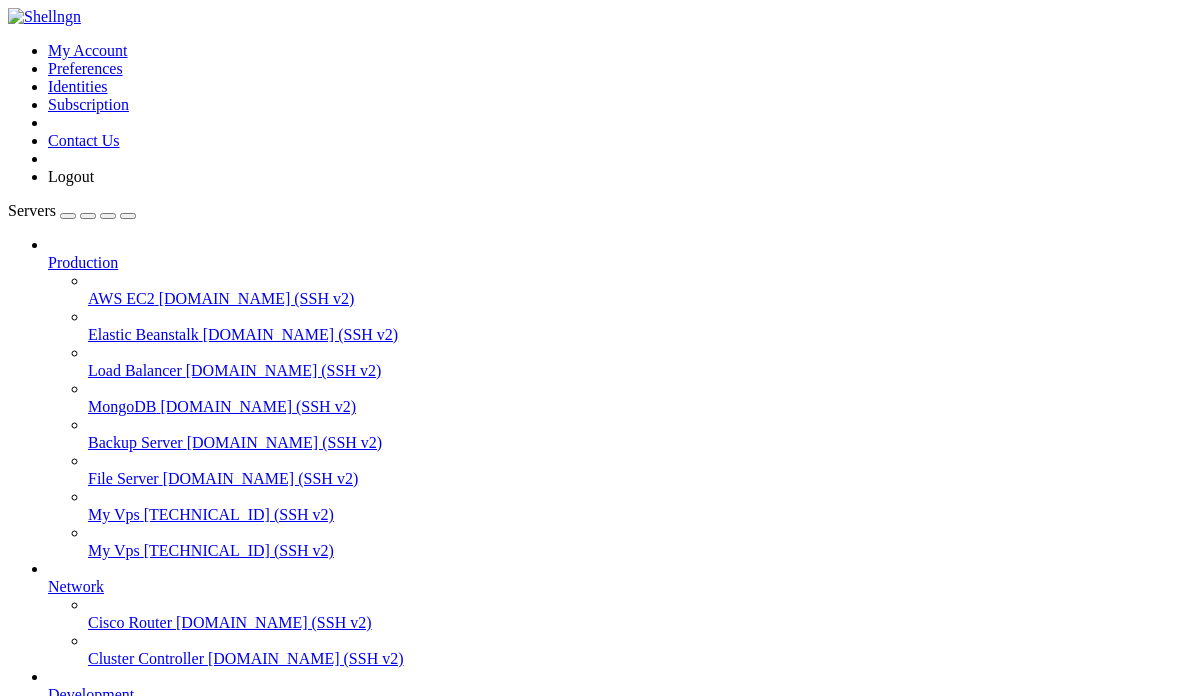 click on "E" at bounding box center (590, 2170) 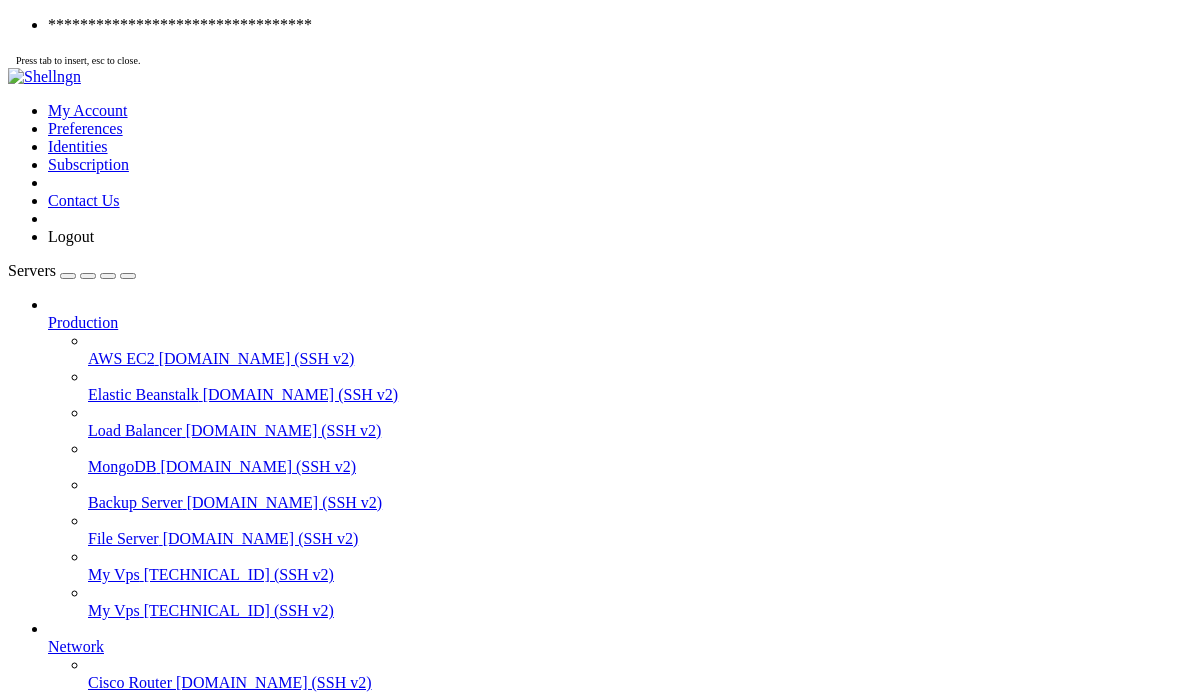 click on "⇧" at bounding box center [12, 2571] 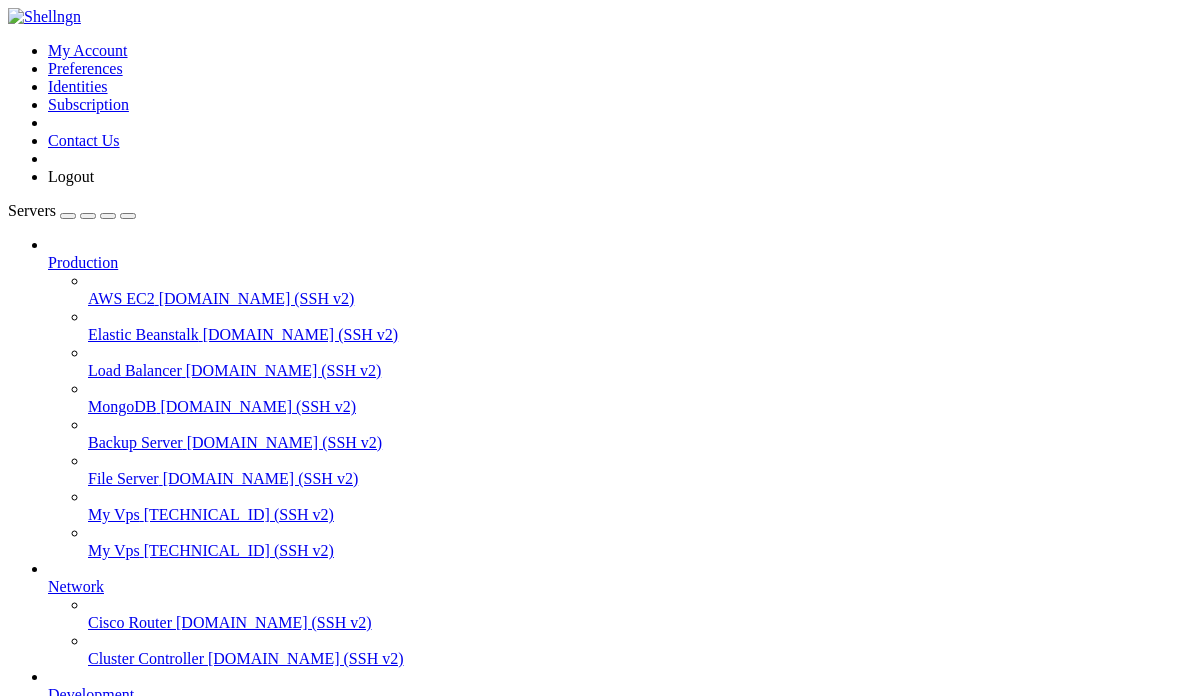 click on "R" at bounding box center [590, 2188] 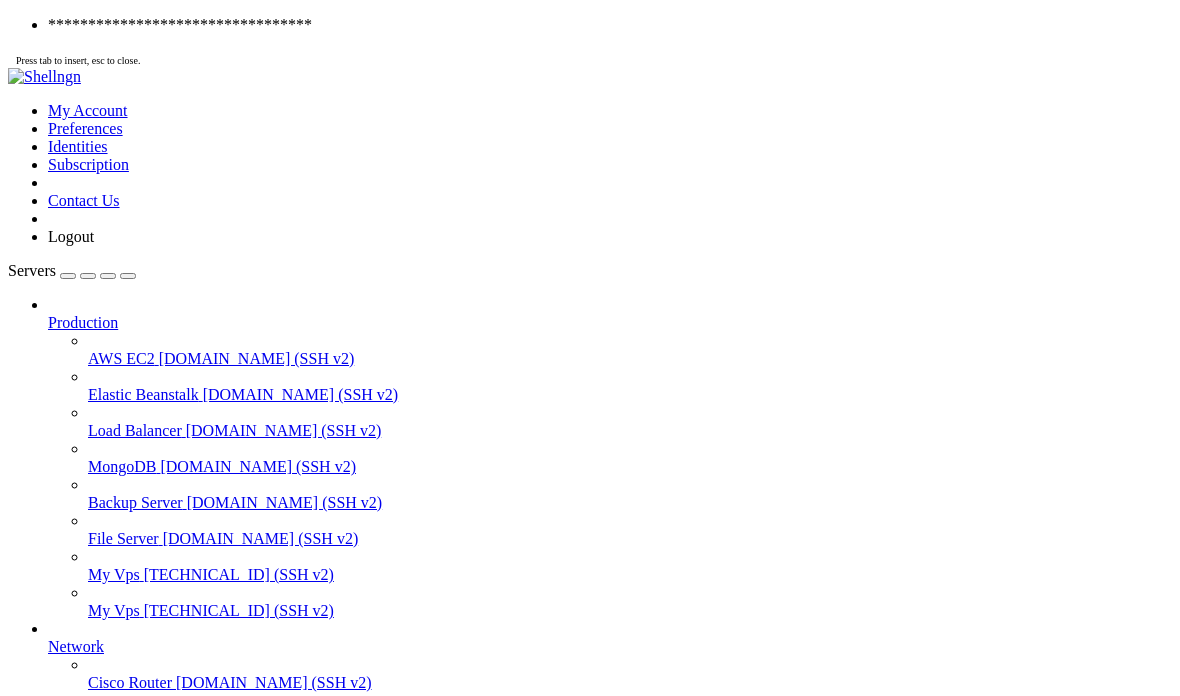 click on "k" at bounding box center [590, 2518] 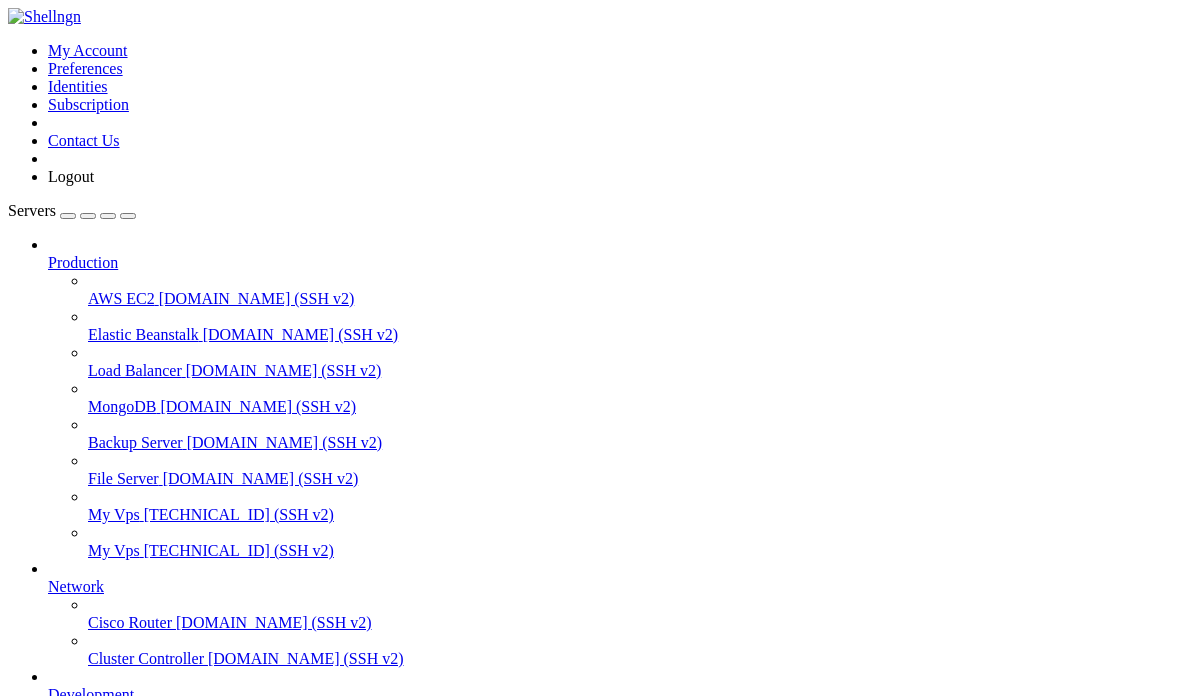 click on "v" at bounding box center (590, 2584) 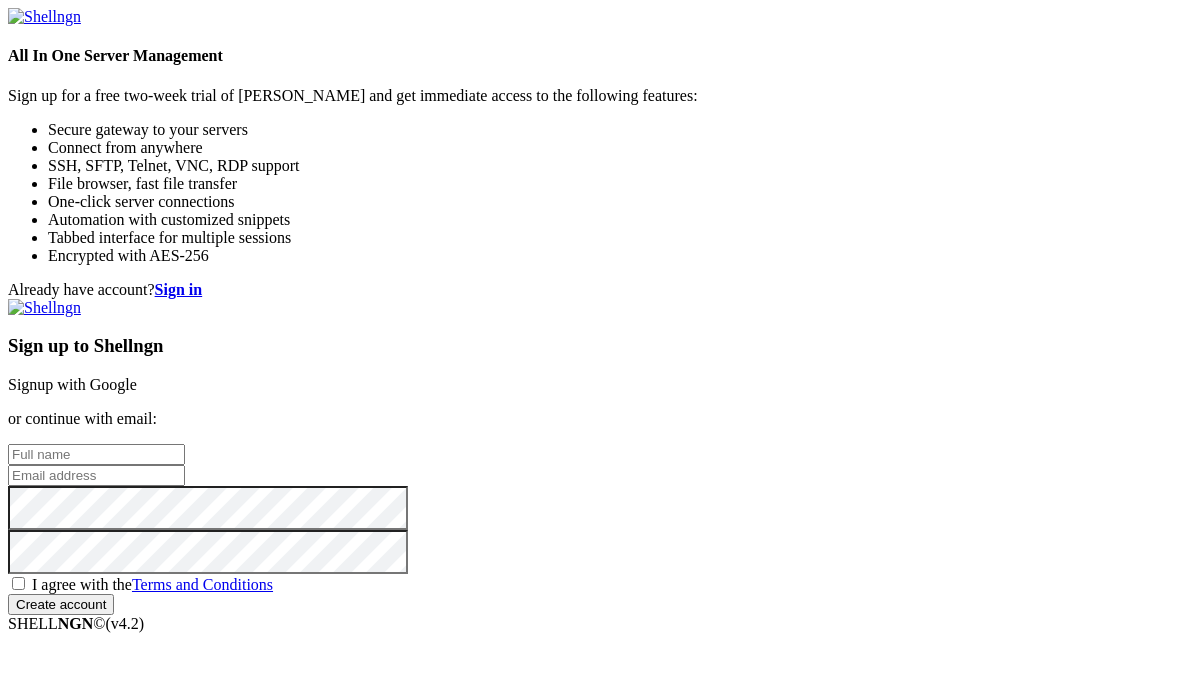 click on "Signup with Google" at bounding box center [72, 384] 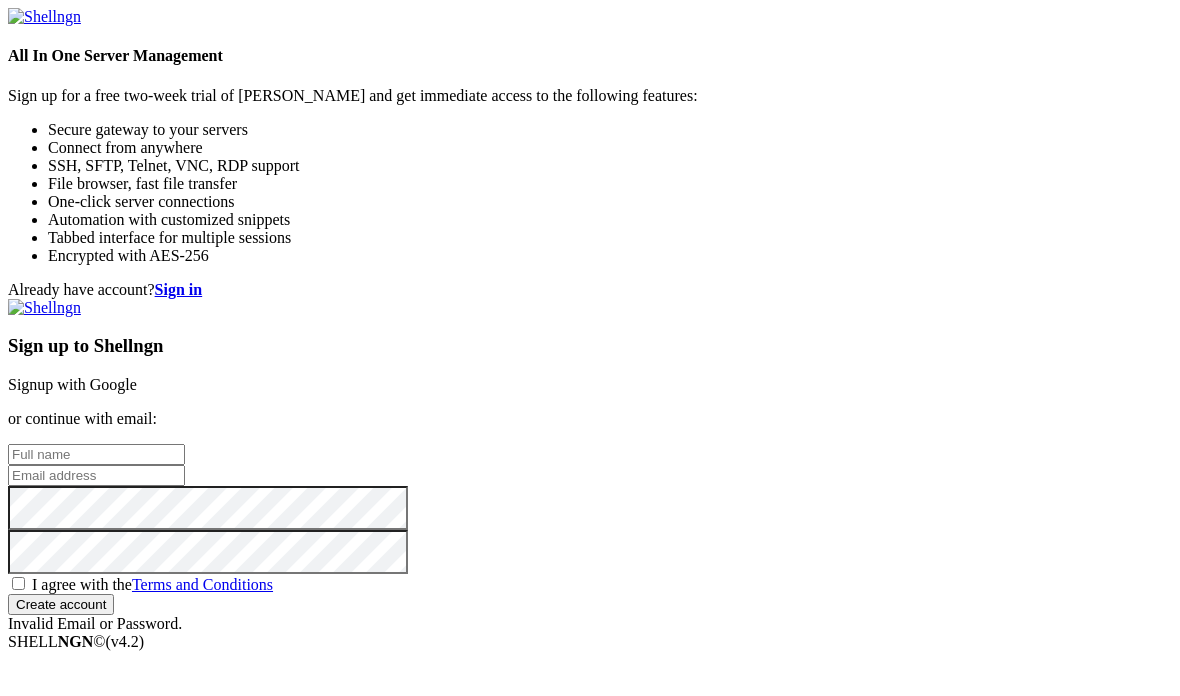 click on "Sign in" at bounding box center [179, 289] 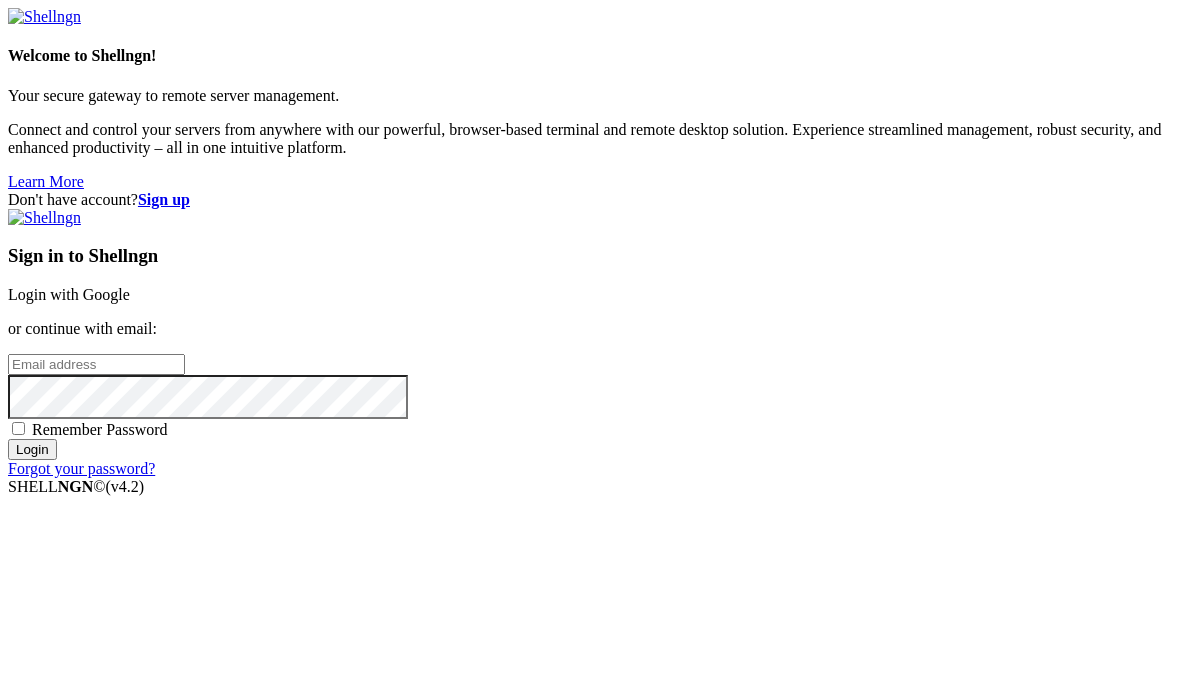 click on "Login with Google" at bounding box center (69, 294) 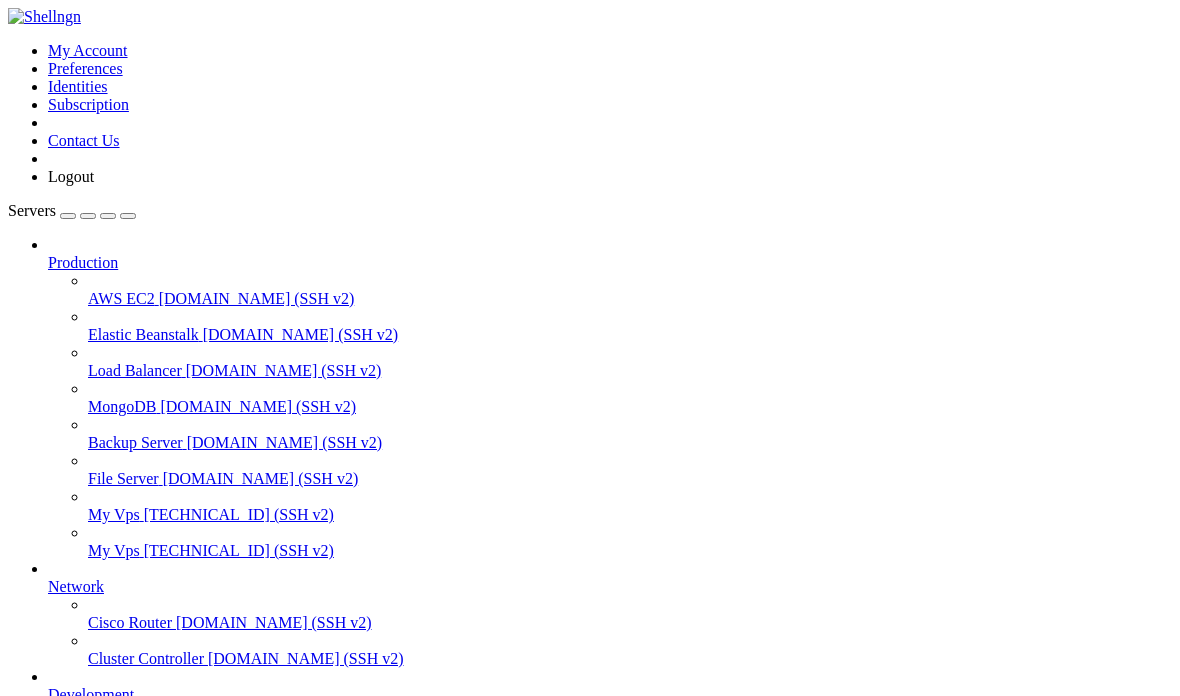 scroll, scrollTop: 0, scrollLeft: 0, axis: both 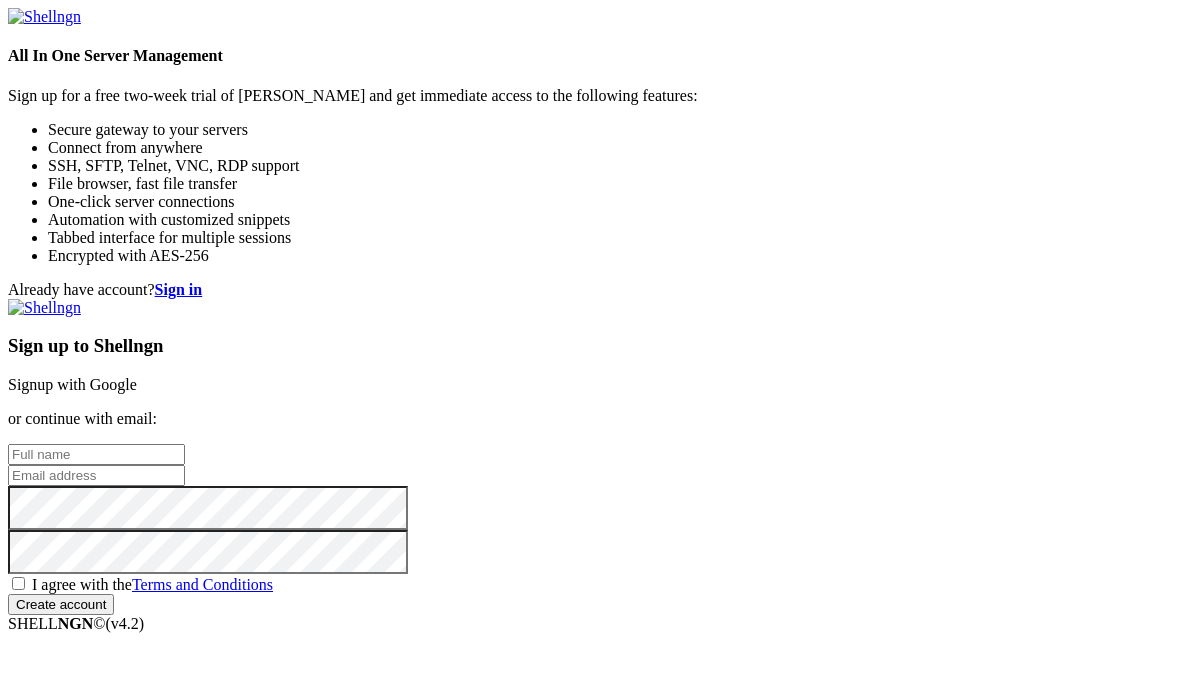 click on "Sign in" at bounding box center (179, 289) 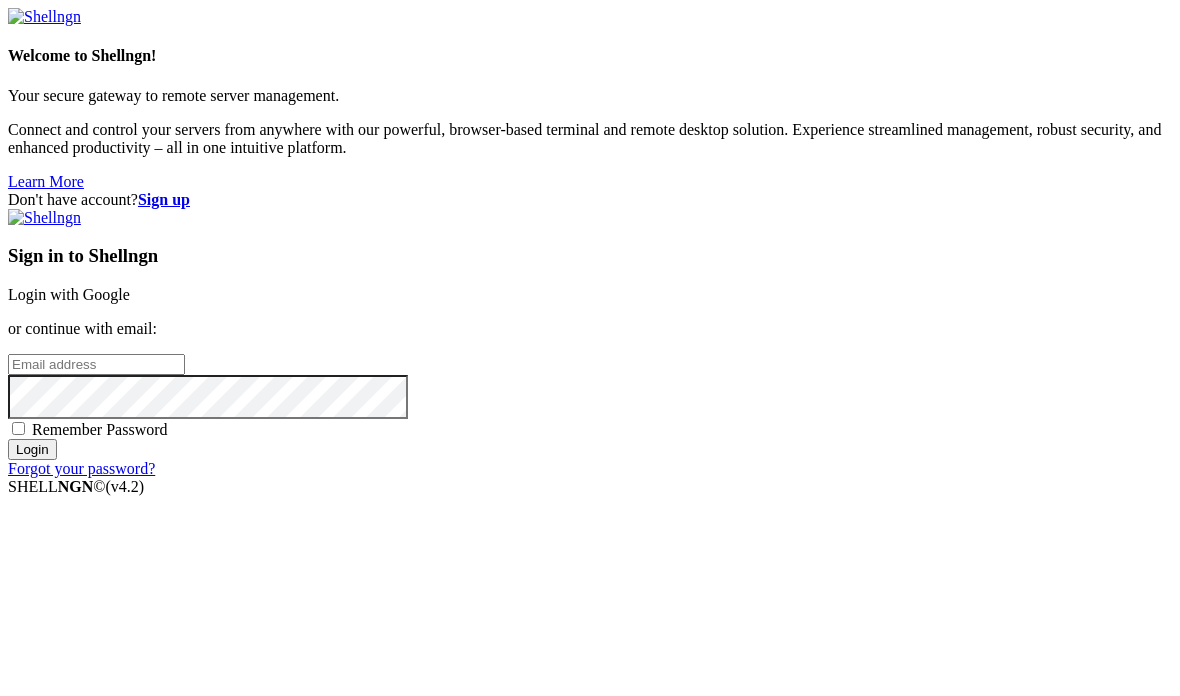 click on "Login with Google" at bounding box center [69, 294] 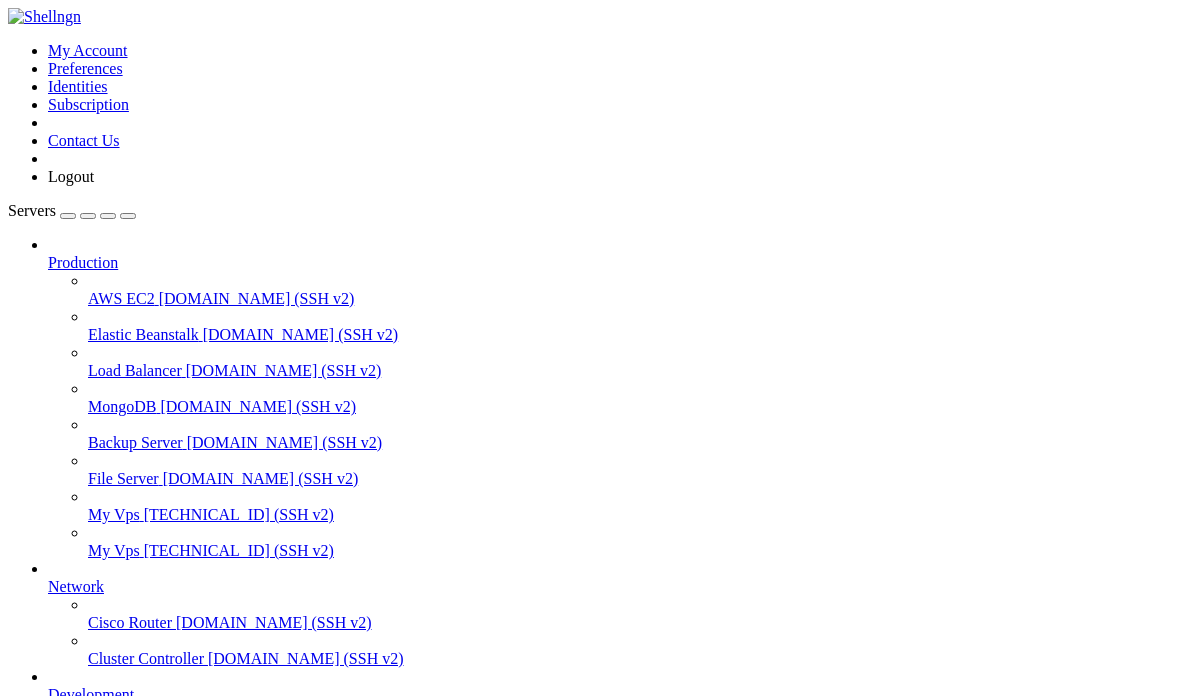 scroll, scrollTop: 0, scrollLeft: 0, axis: both 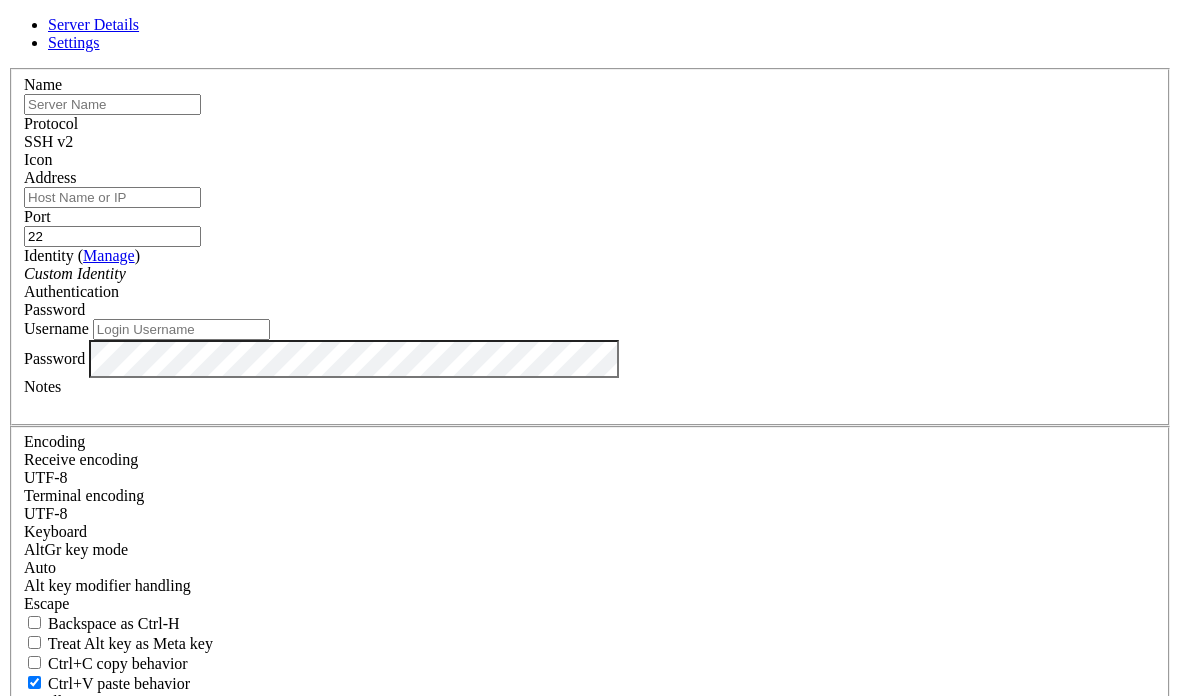 click on "Server Details
Settings
Name
Protocol
SSH v2
Icon" at bounding box center (590, 429) 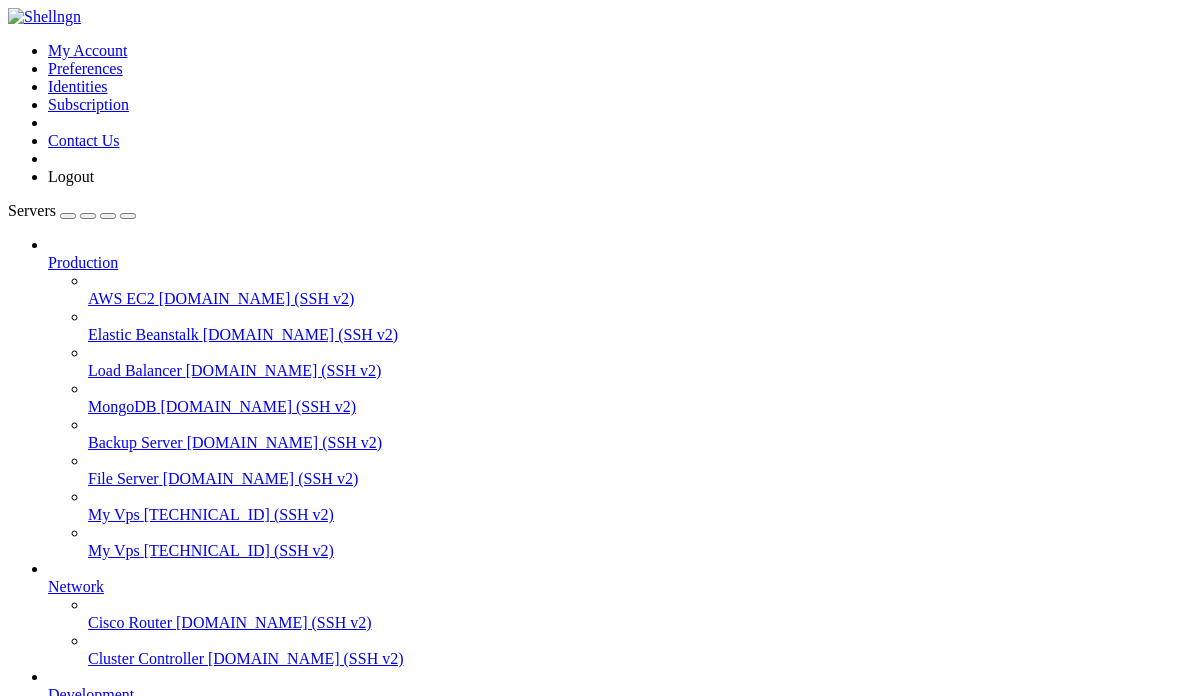 click on "My Vps" at bounding box center (114, 514) 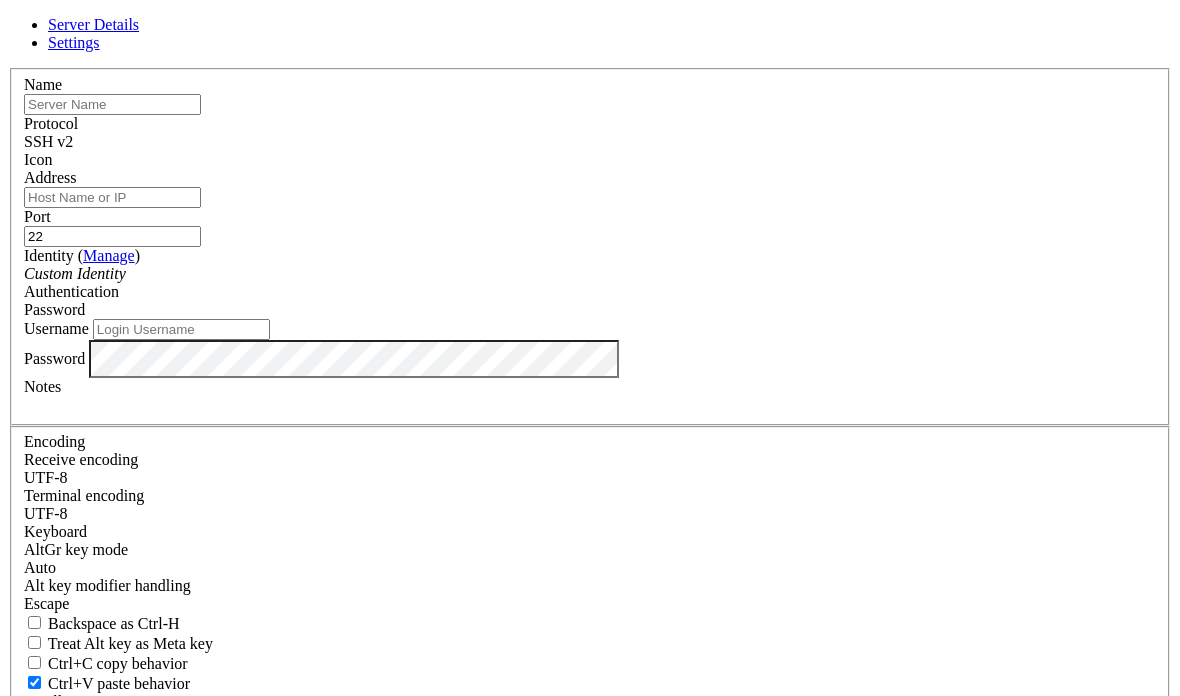 click at bounding box center [8, 68] 